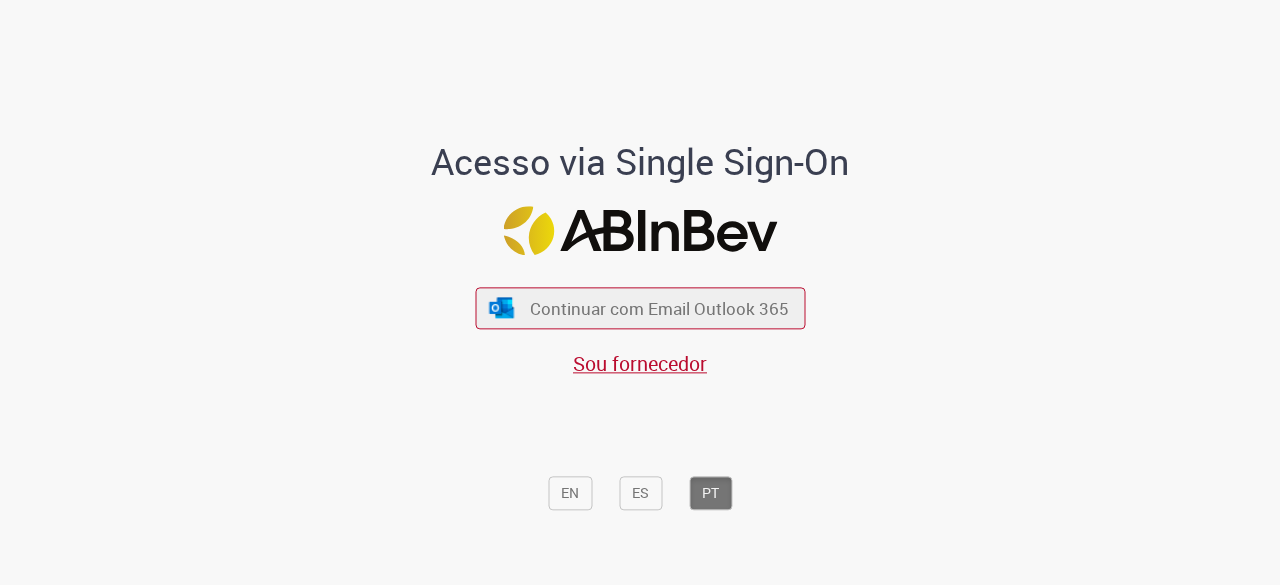 scroll, scrollTop: 0, scrollLeft: 0, axis: both 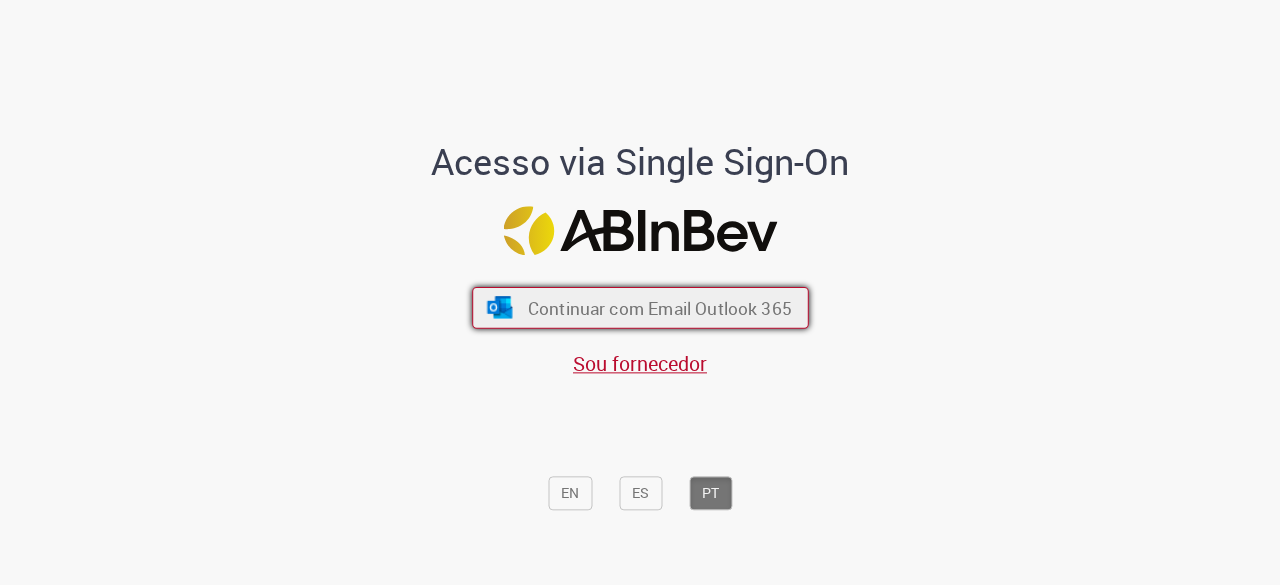 click on "Continuar com Email Outlook 365" at bounding box center (659, 308) 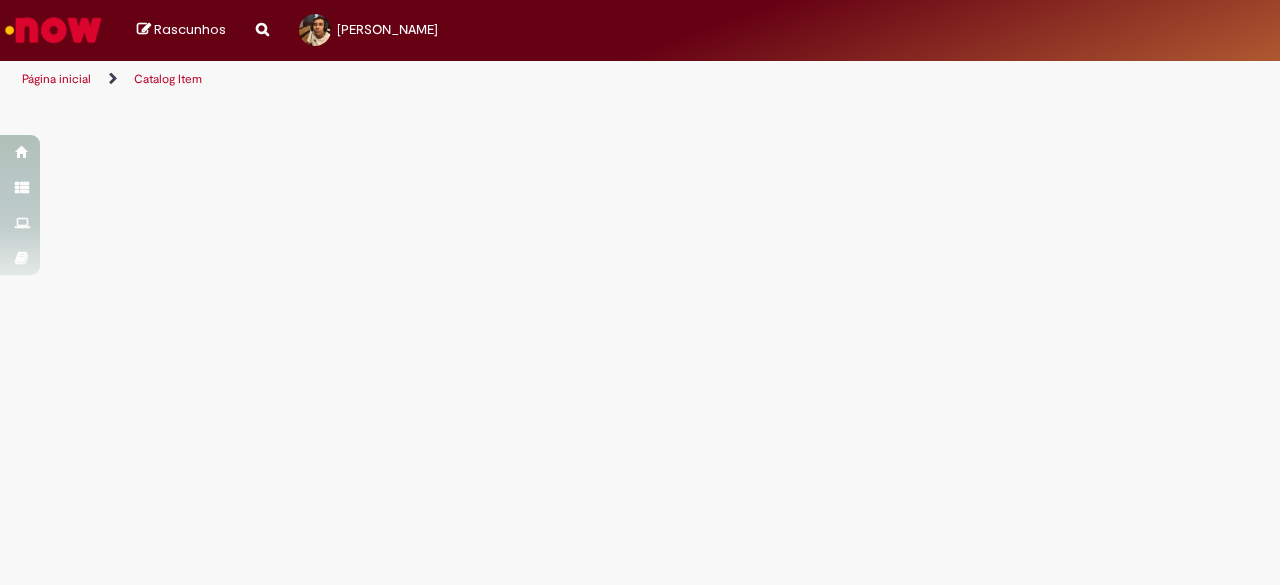 scroll, scrollTop: 0, scrollLeft: 0, axis: both 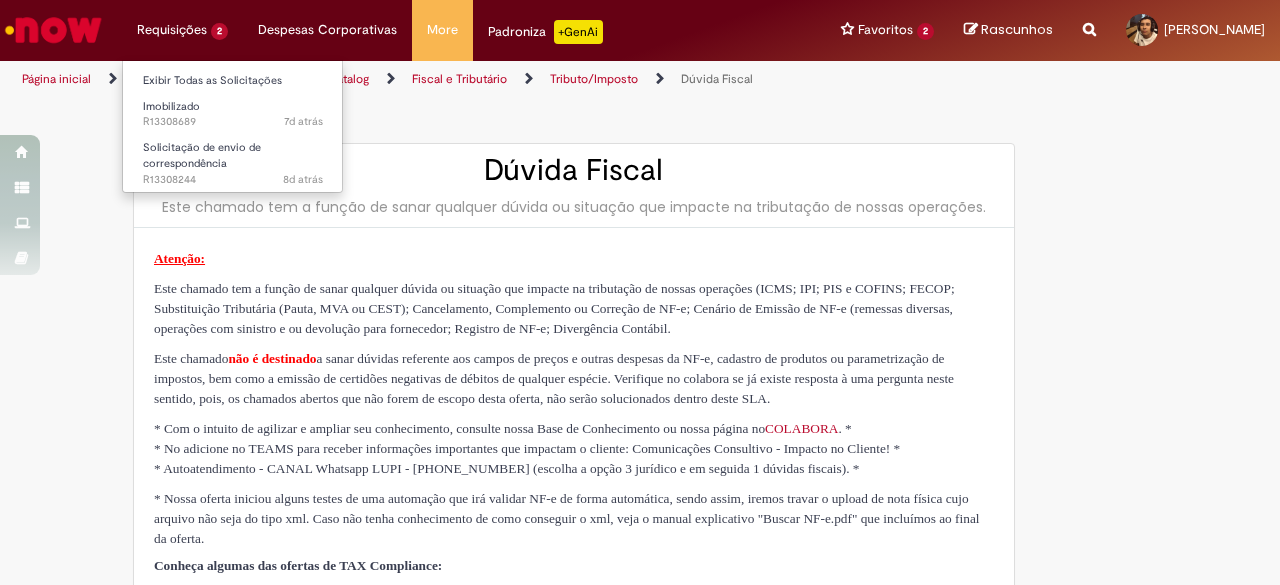type on "**********" 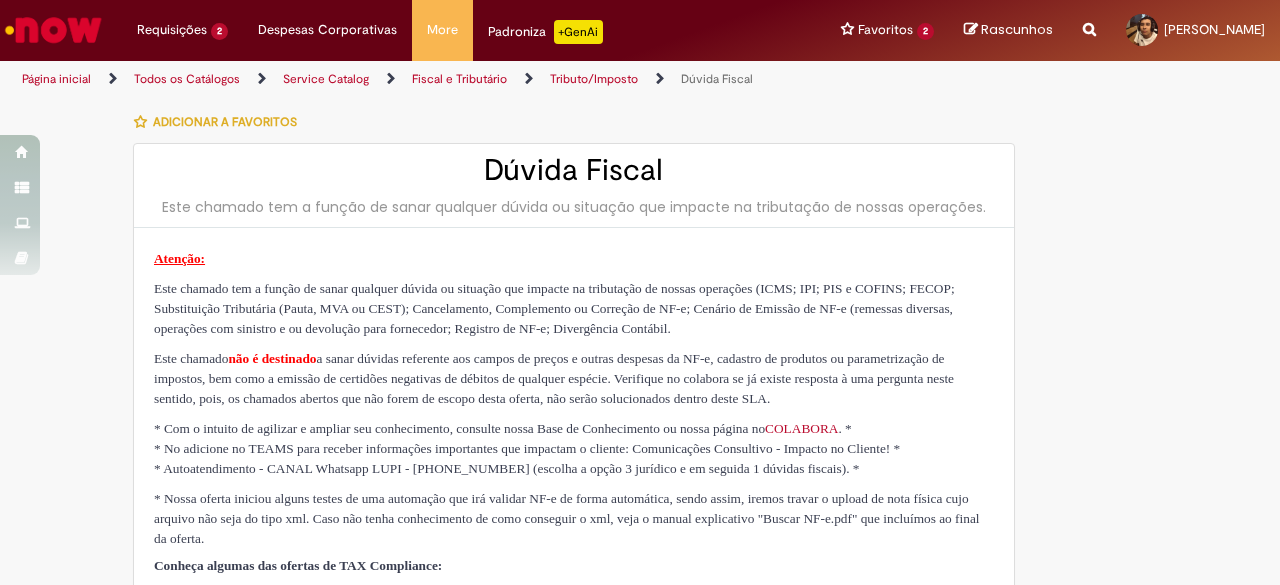 click at bounding box center [1089, 18] 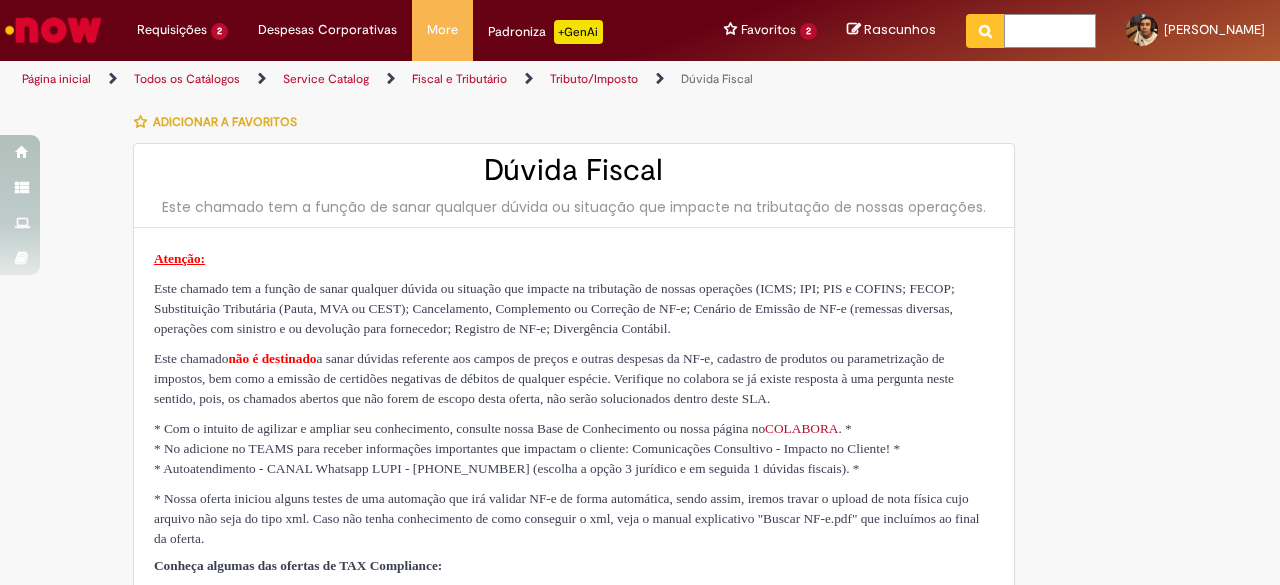 click at bounding box center (1050, 31) 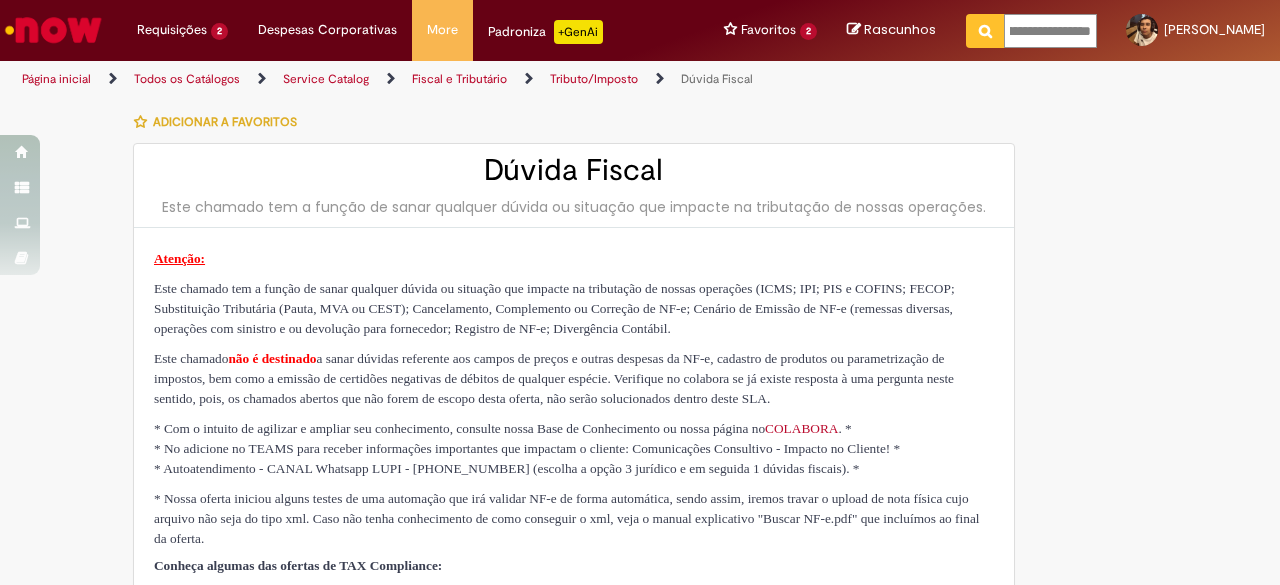 type on "**********" 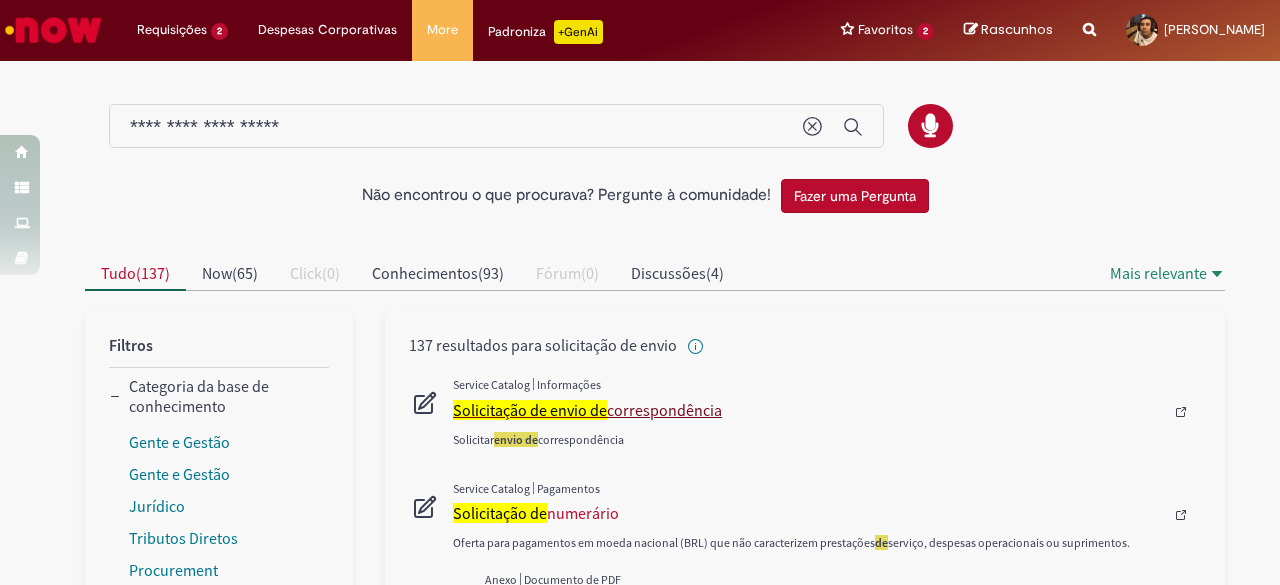 click on "Solicitação de envio de  correspondência" at bounding box center (808, 410) 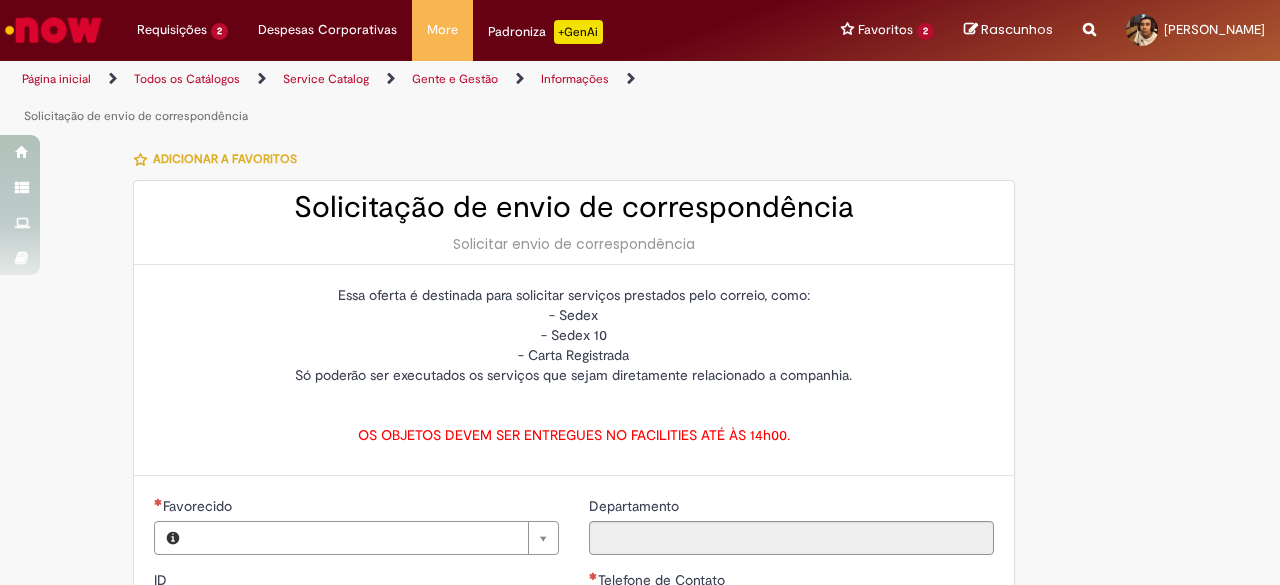 type on "**********" 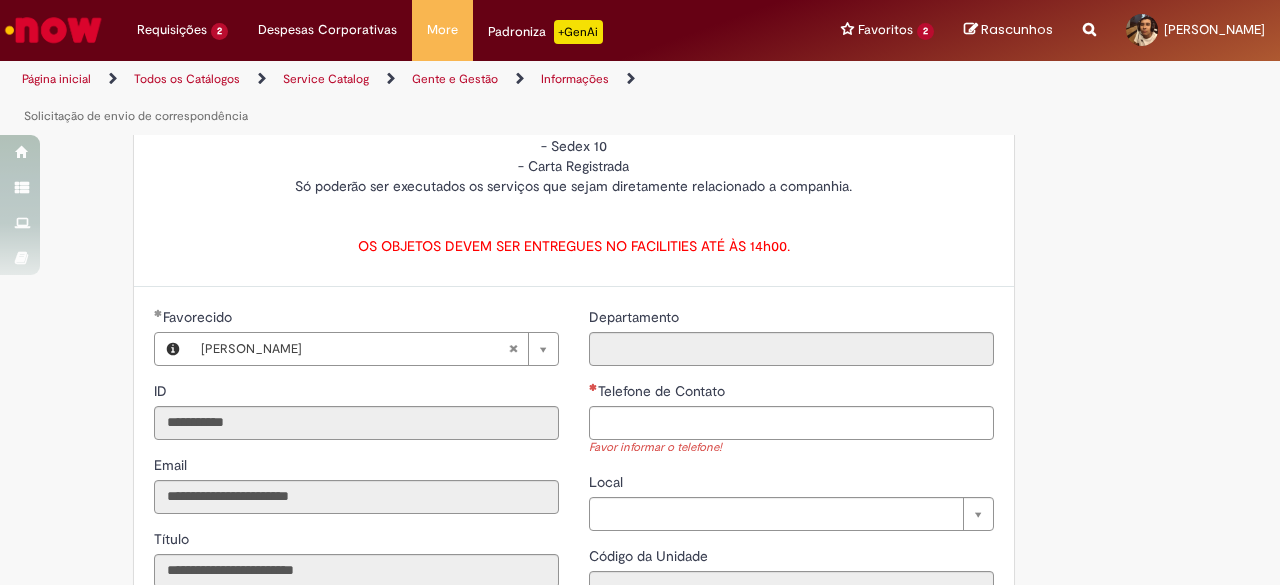 scroll, scrollTop: 201, scrollLeft: 0, axis: vertical 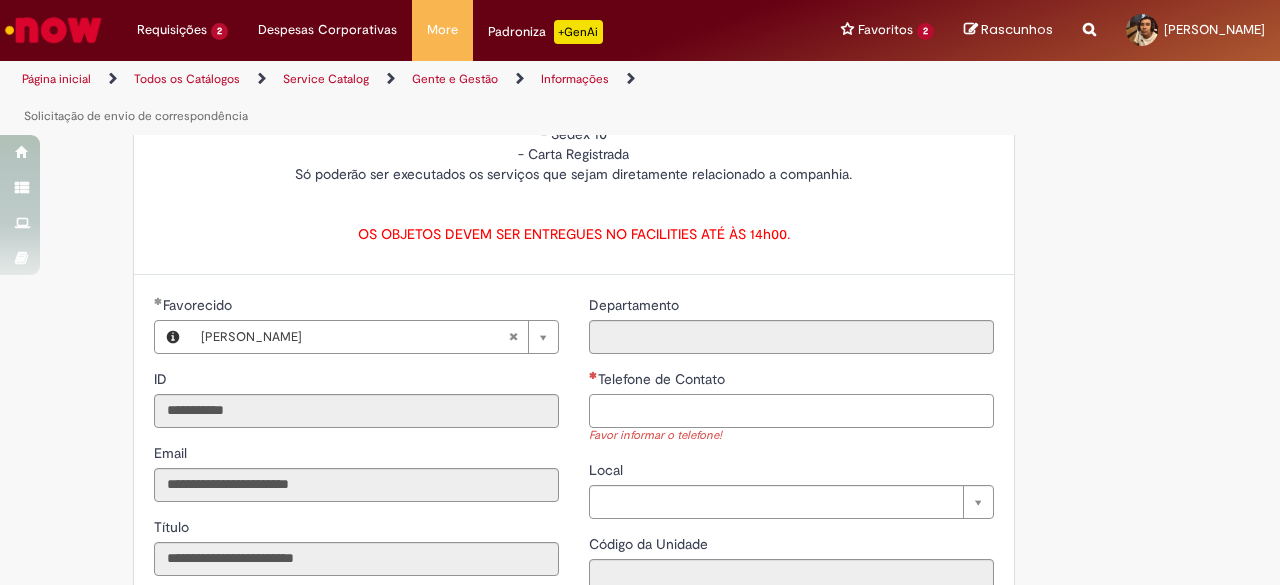 click on "Telefone de Contato" at bounding box center [791, 411] 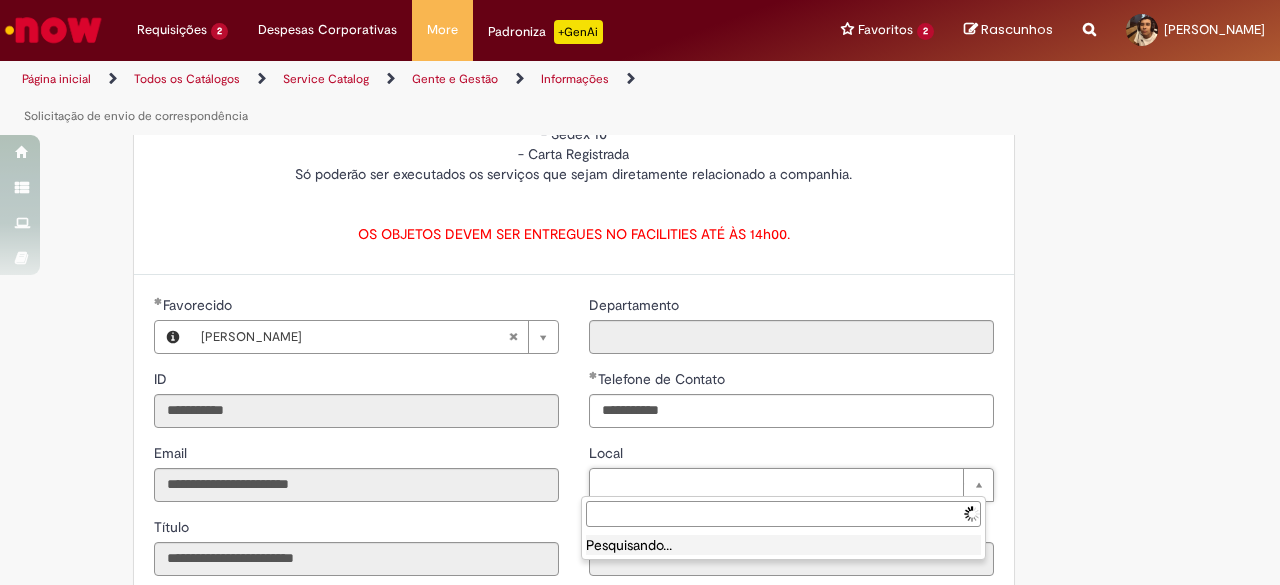 type on "**********" 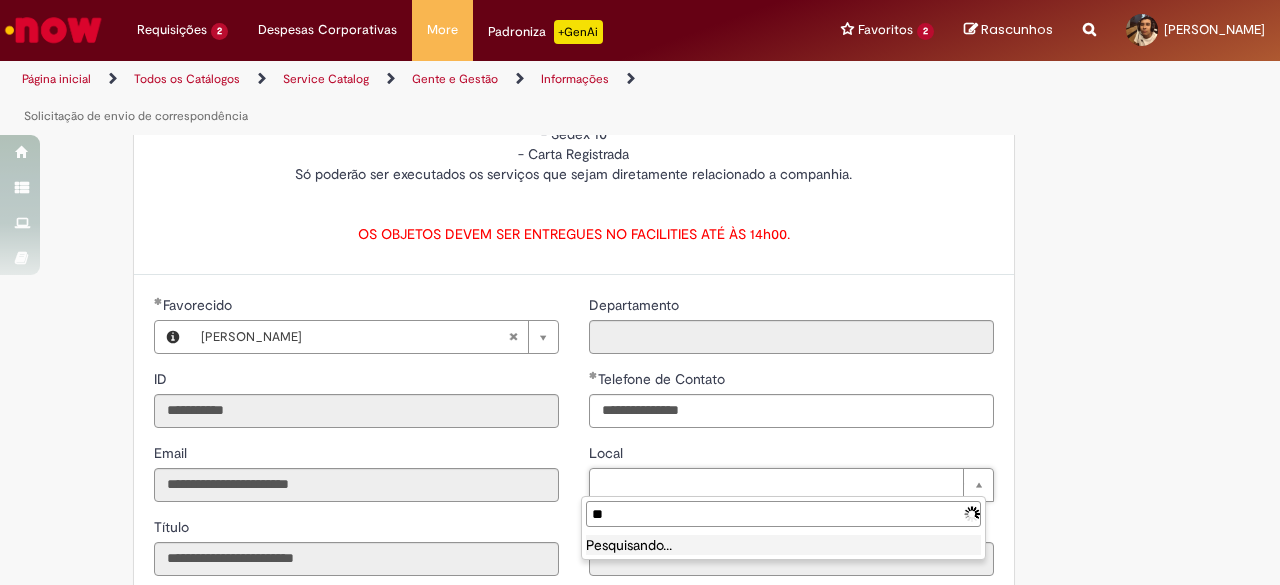 type on "***" 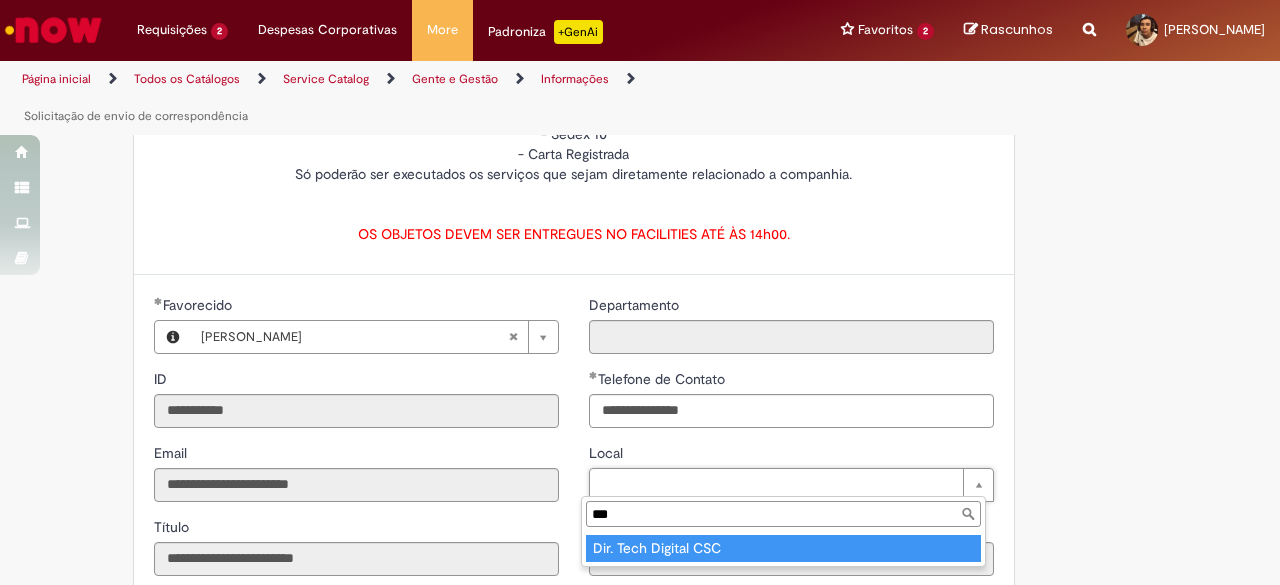 type on "**********" 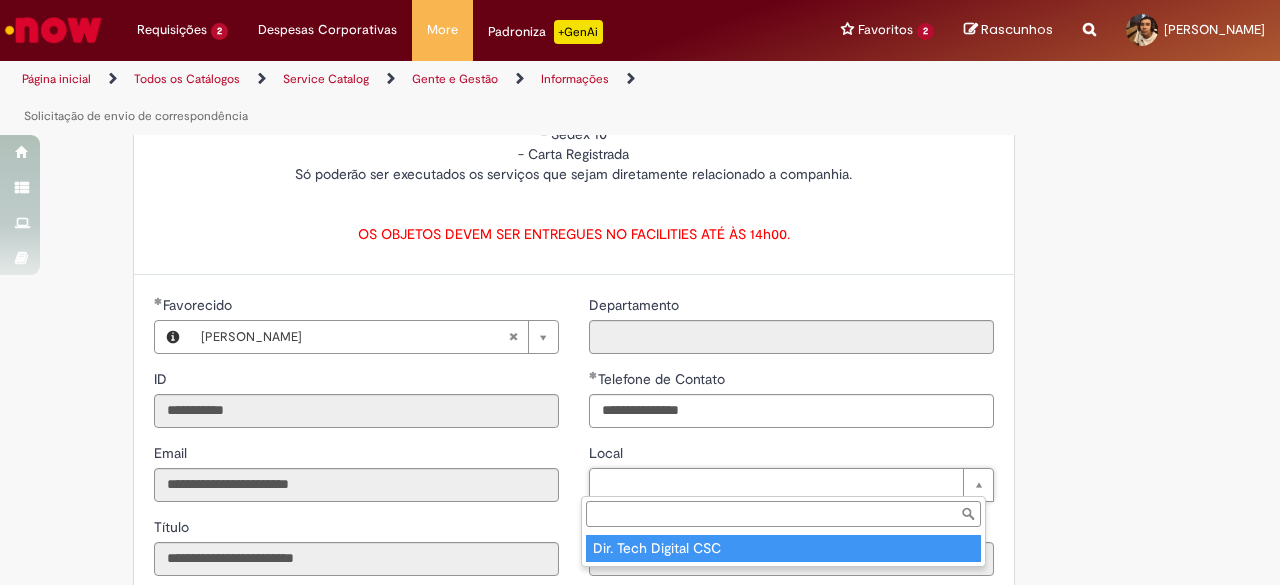 type on "****" 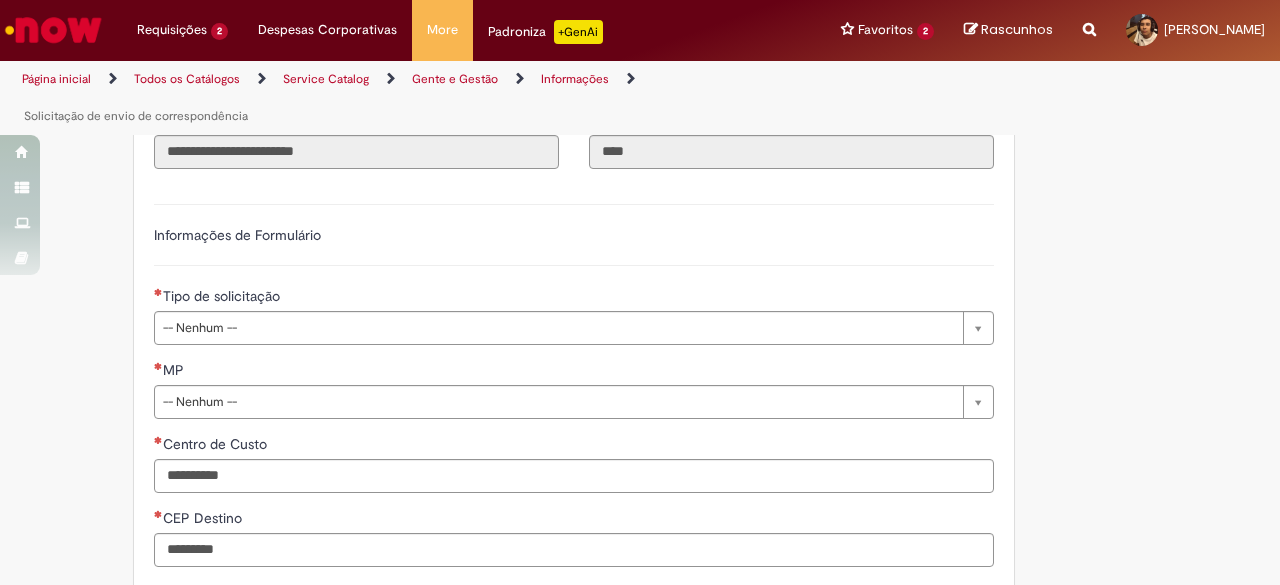 scroll, scrollTop: 620, scrollLeft: 0, axis: vertical 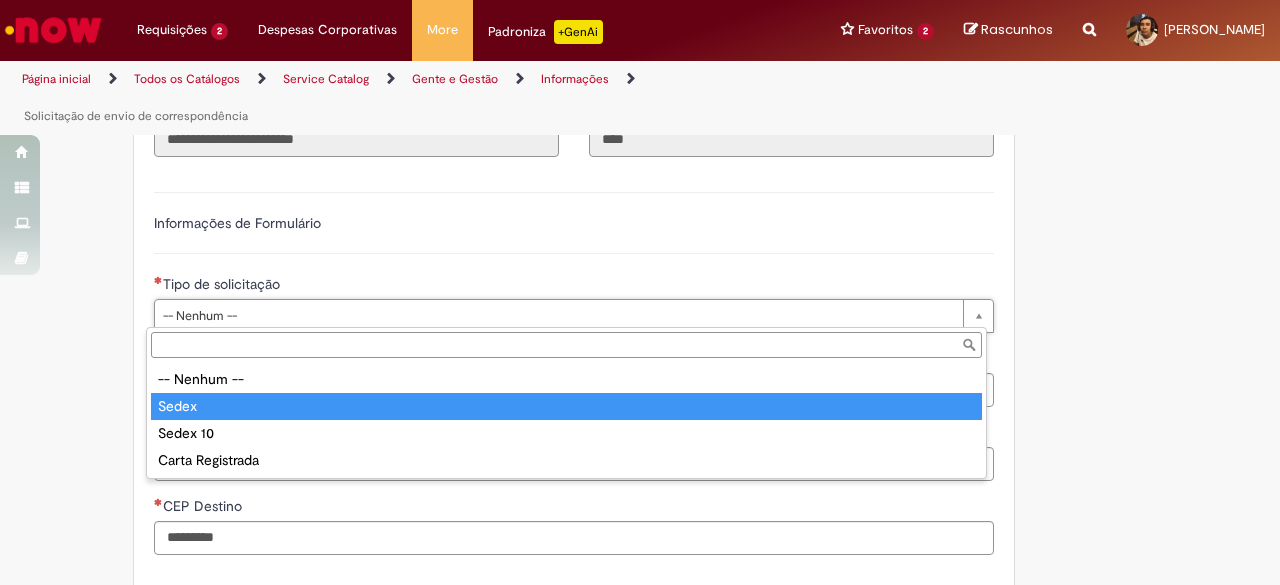 type on "*****" 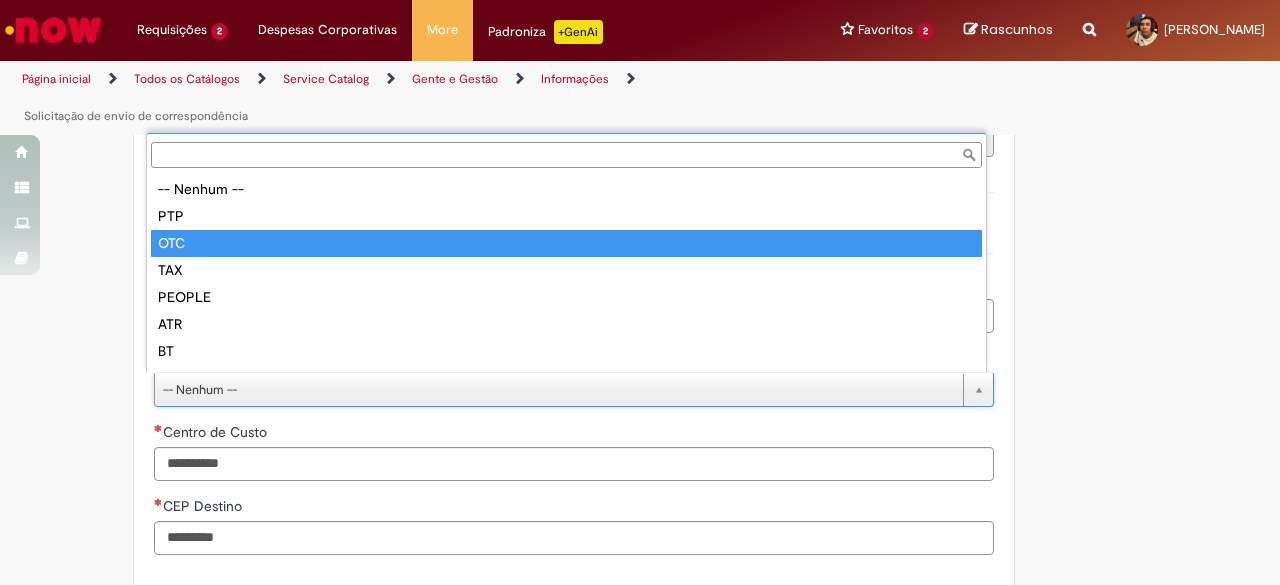 type on "***" 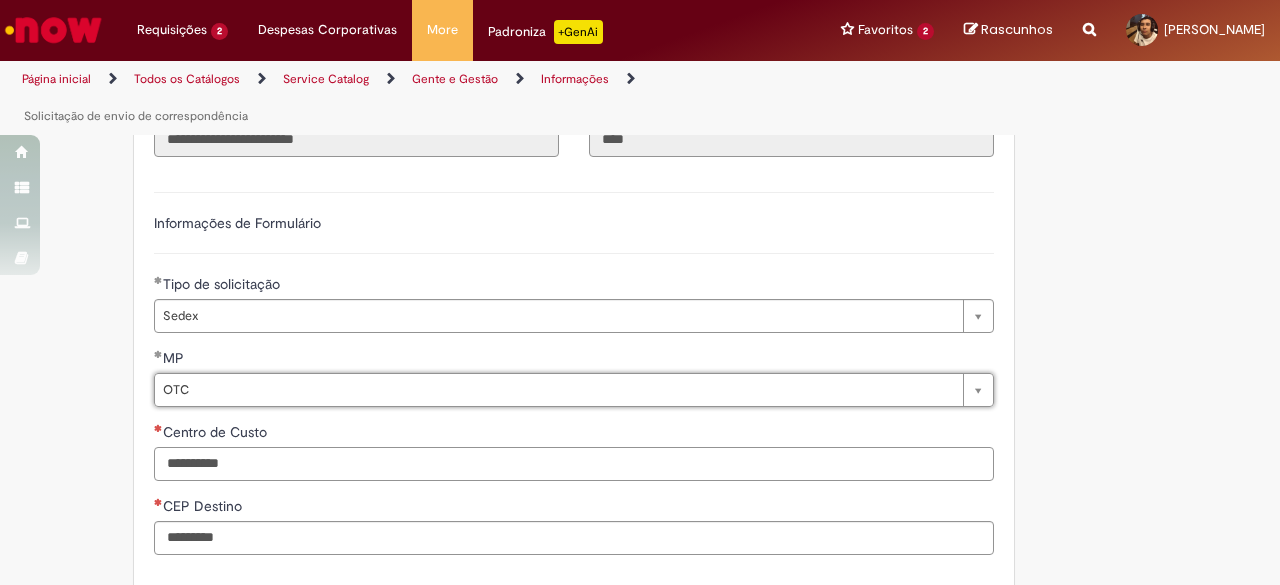 click on "Centro de Custo" at bounding box center (574, 464) 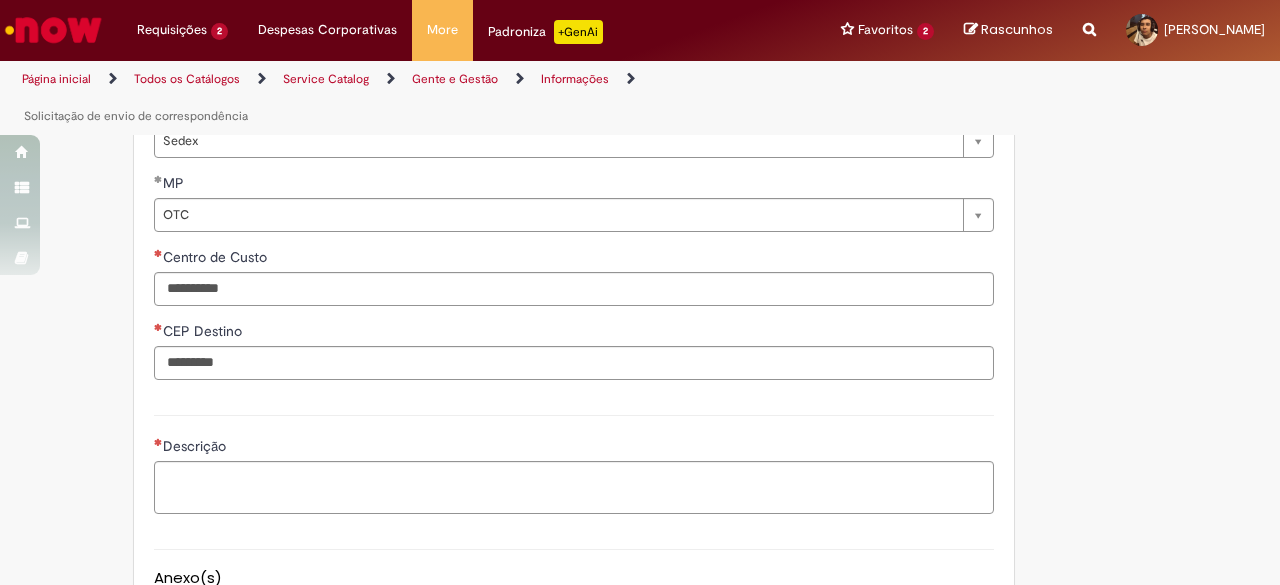 scroll, scrollTop: 802, scrollLeft: 0, axis: vertical 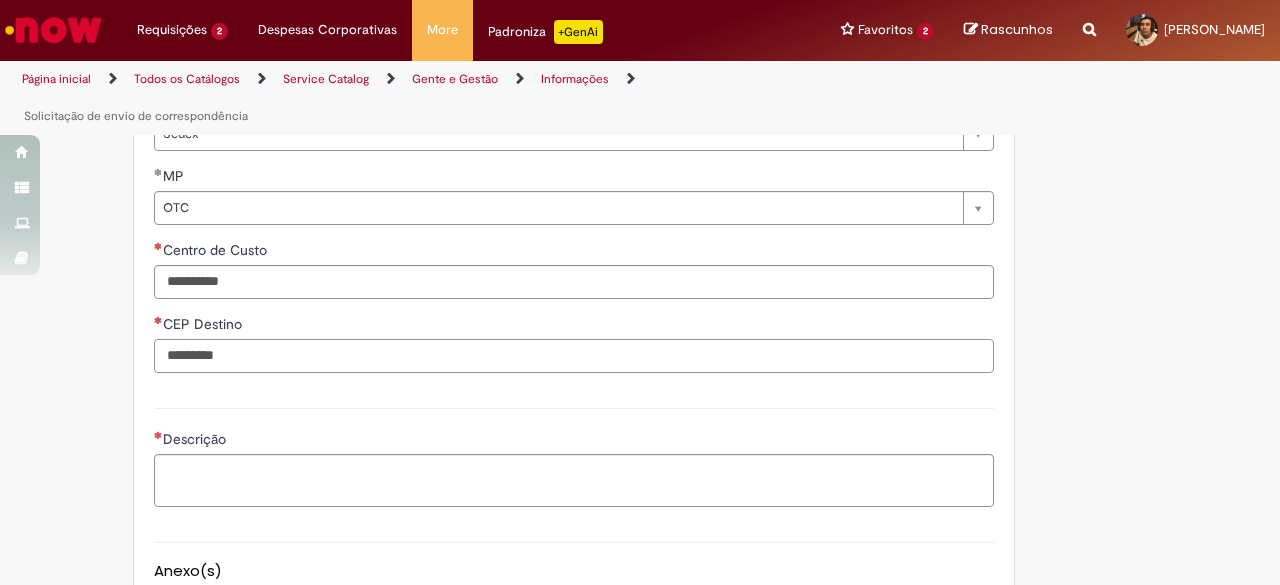 click on "CEP Destino" at bounding box center [574, 356] 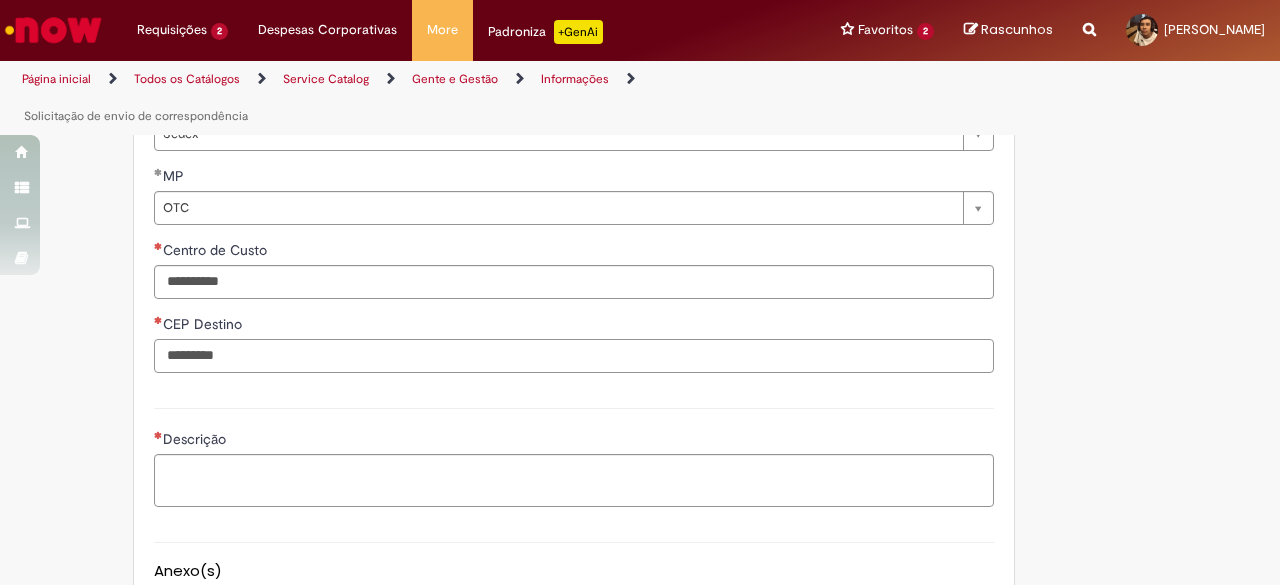 paste on "*********" 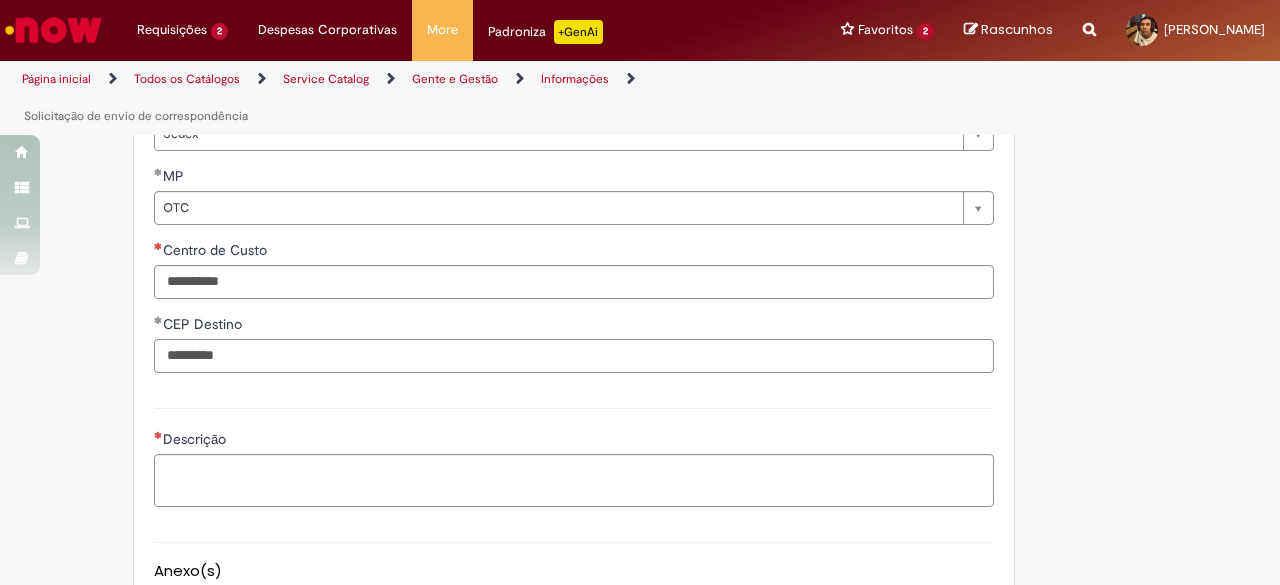 type on "*********" 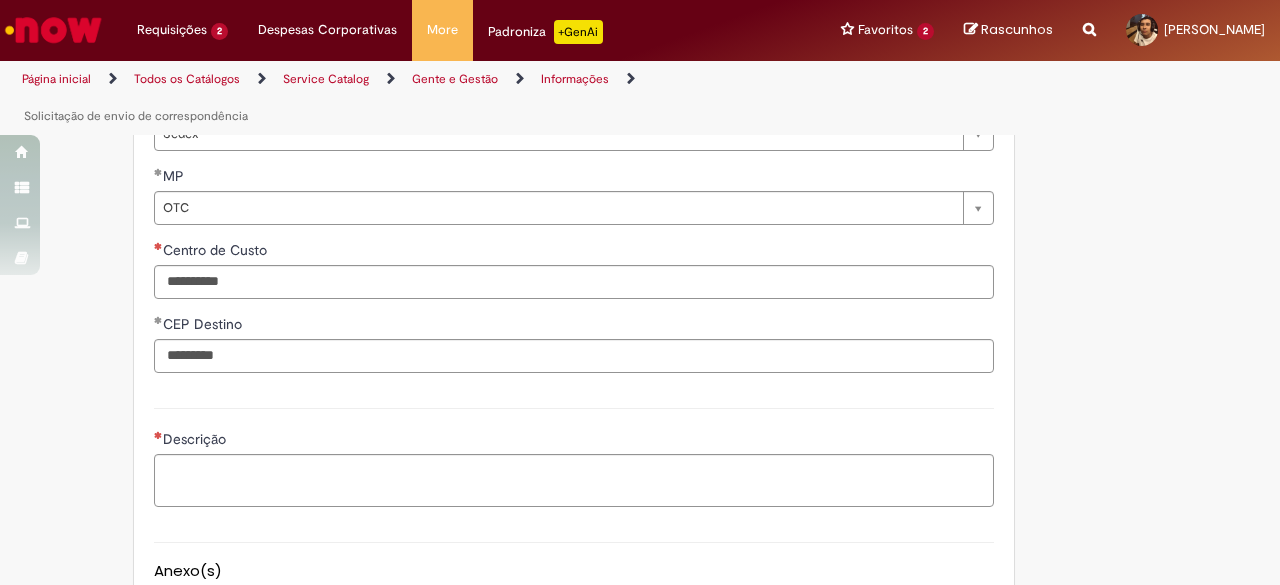 click on "Descrição" at bounding box center [574, 480] 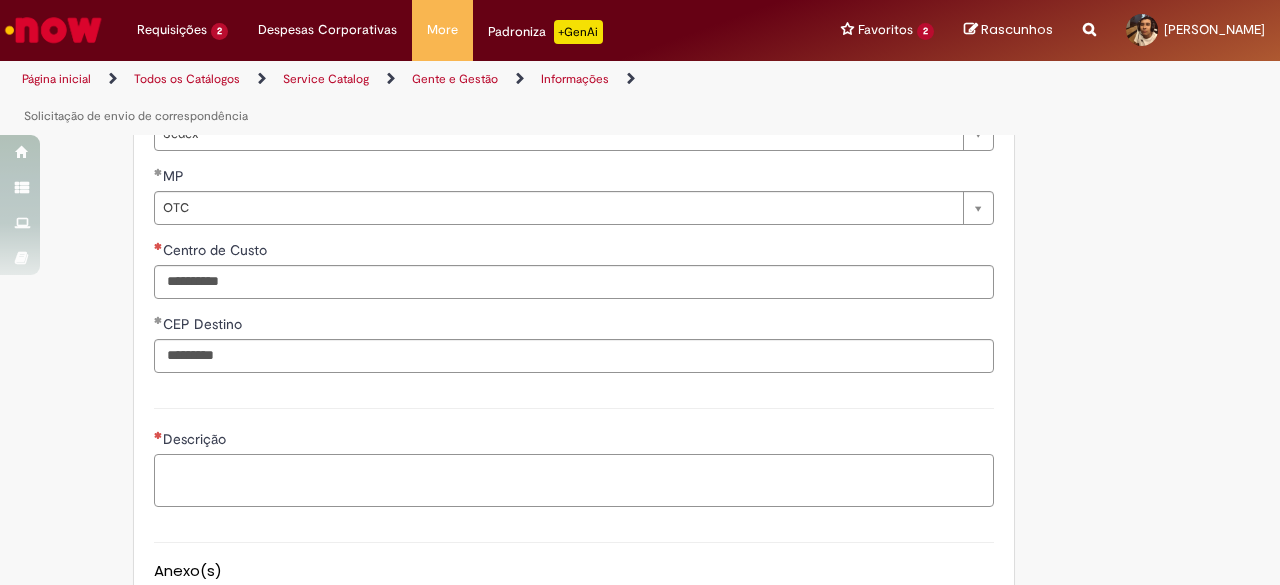 click on "Descrição" at bounding box center [574, 480] 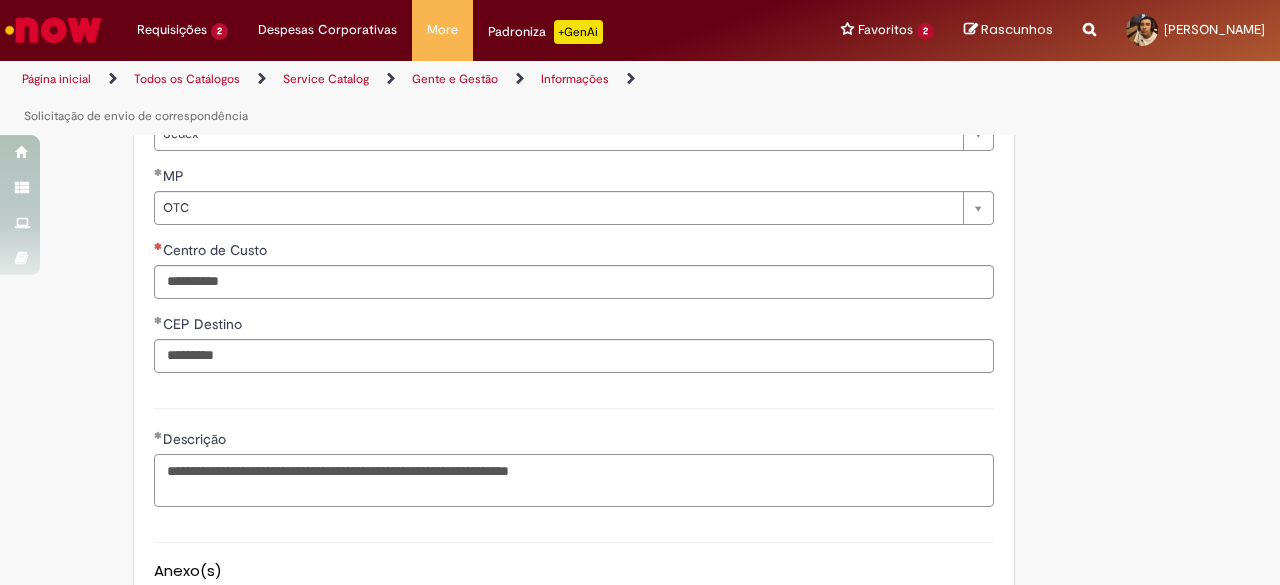 paste on "**********" 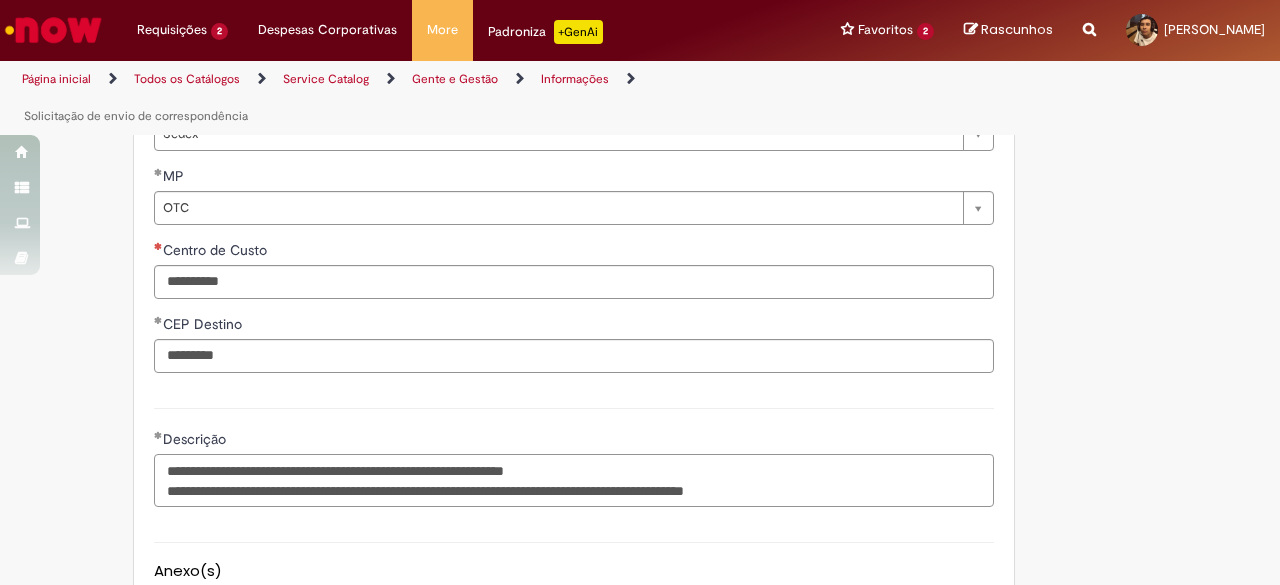 type on "**********" 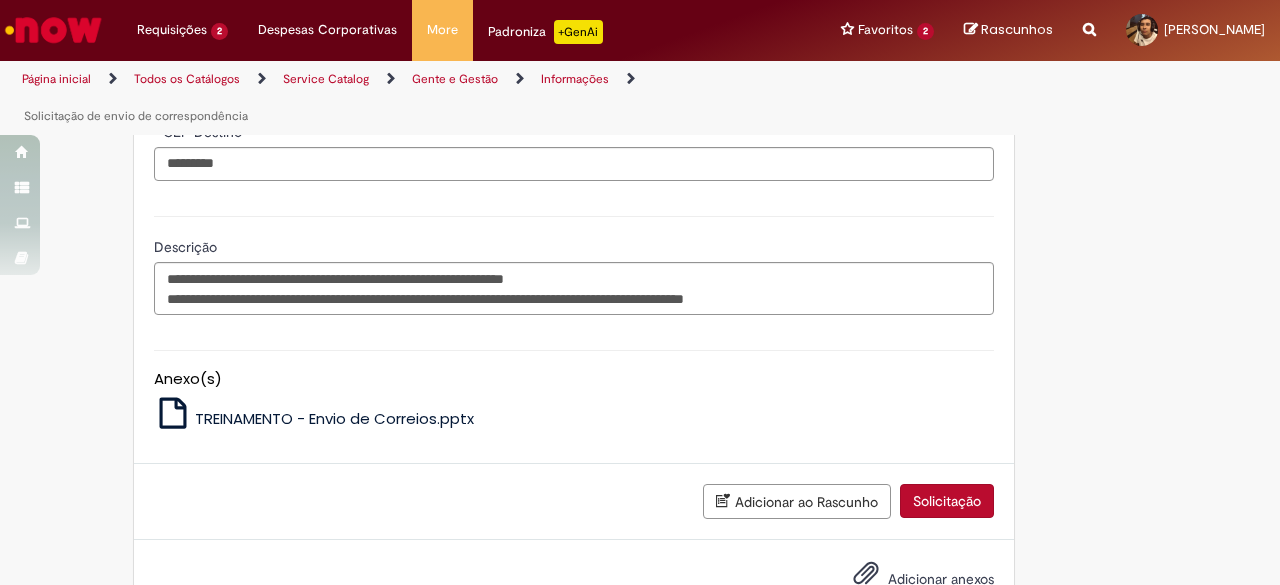 scroll, scrollTop: 1009, scrollLeft: 0, axis: vertical 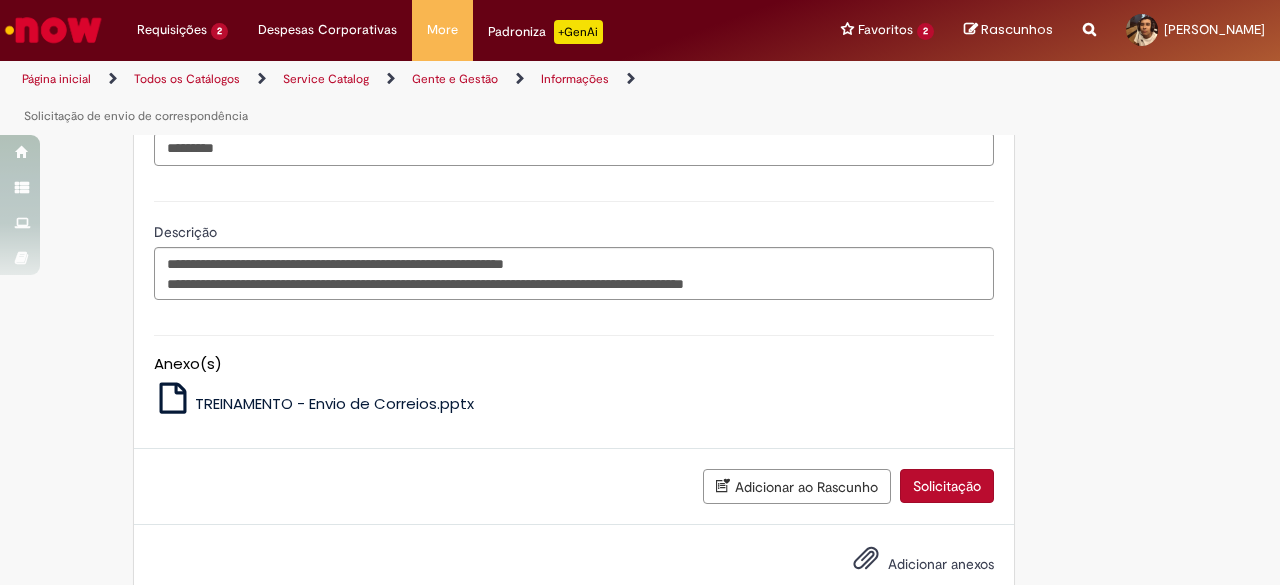 click on "Adicionar anexos" at bounding box center [941, 564] 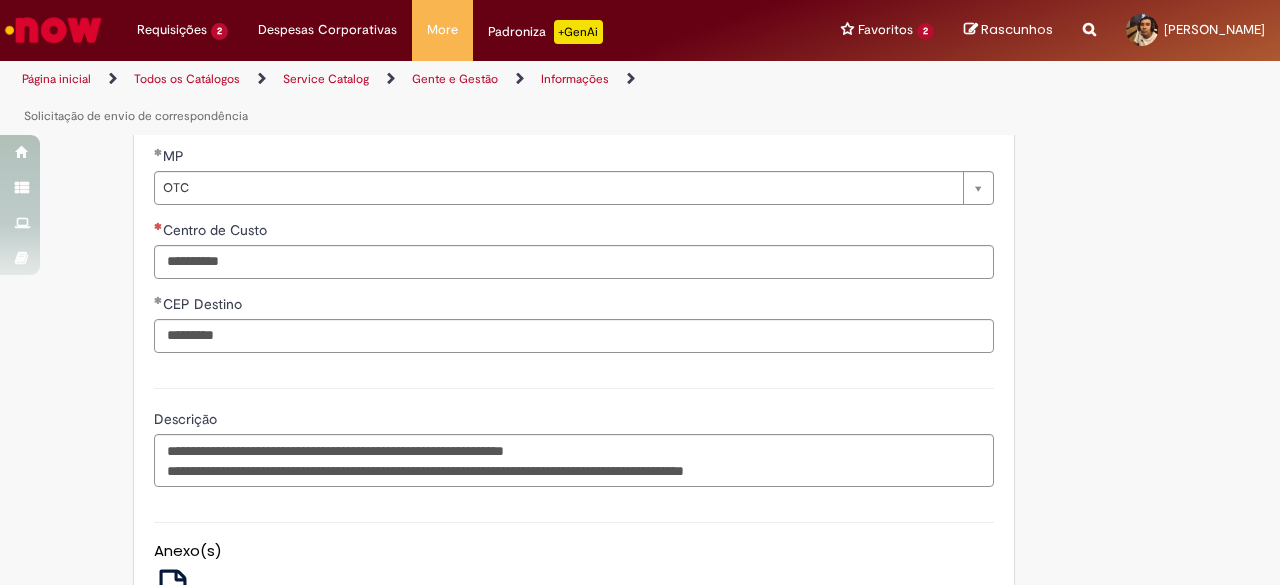 scroll, scrollTop: 752, scrollLeft: 0, axis: vertical 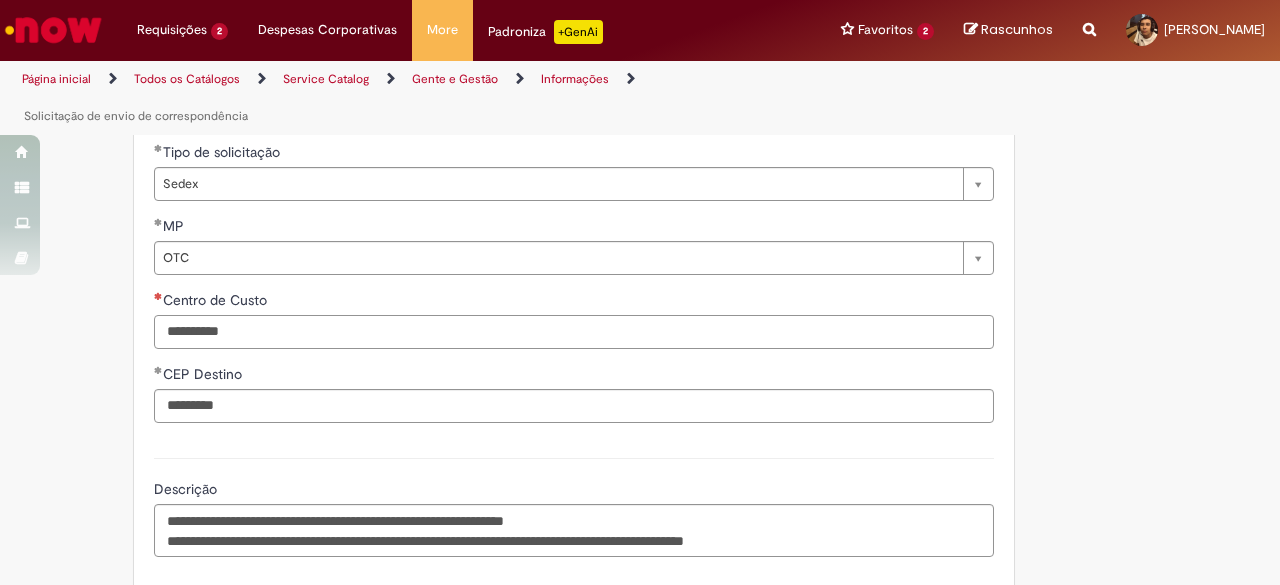 click on "Centro de Custo" at bounding box center (574, 332) 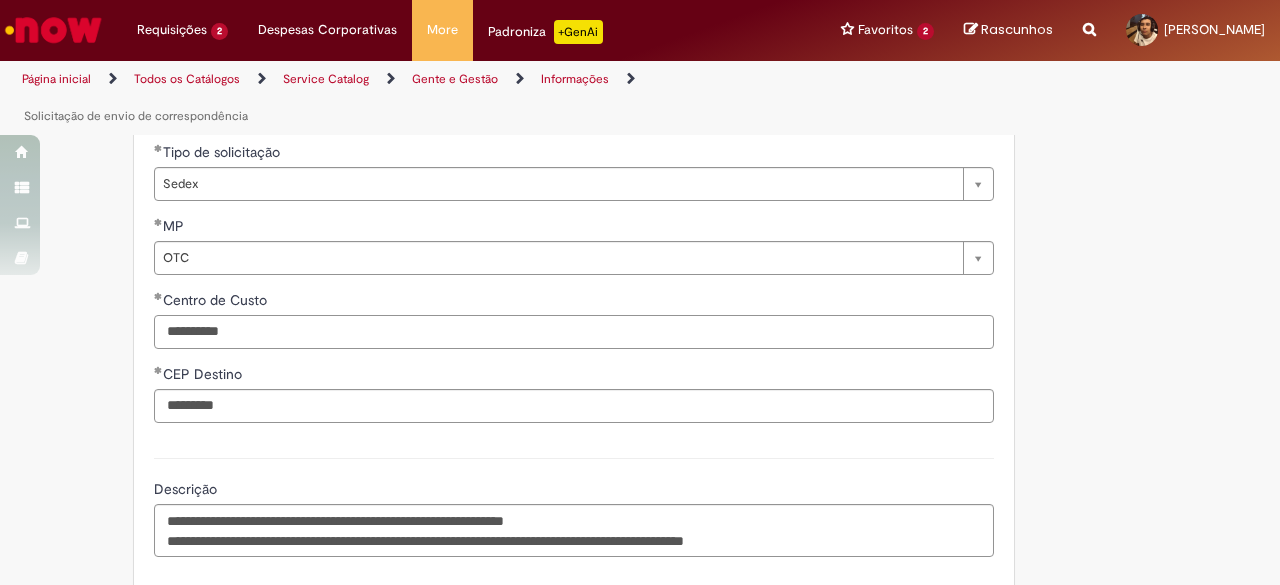 type on "**********" 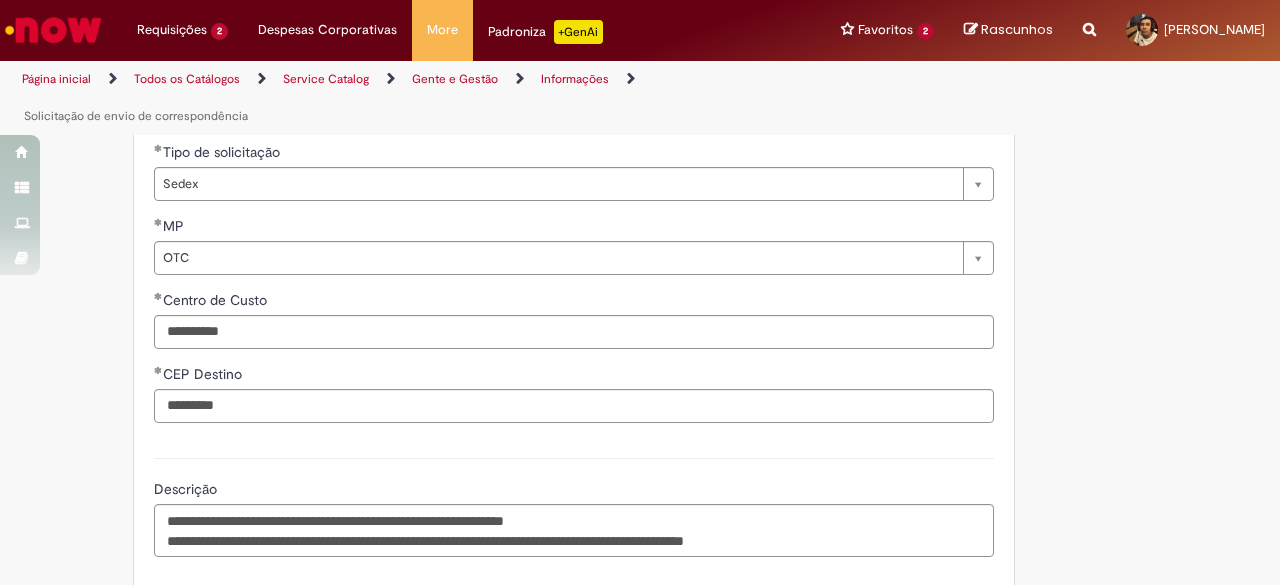 scroll, scrollTop: 1052, scrollLeft: 0, axis: vertical 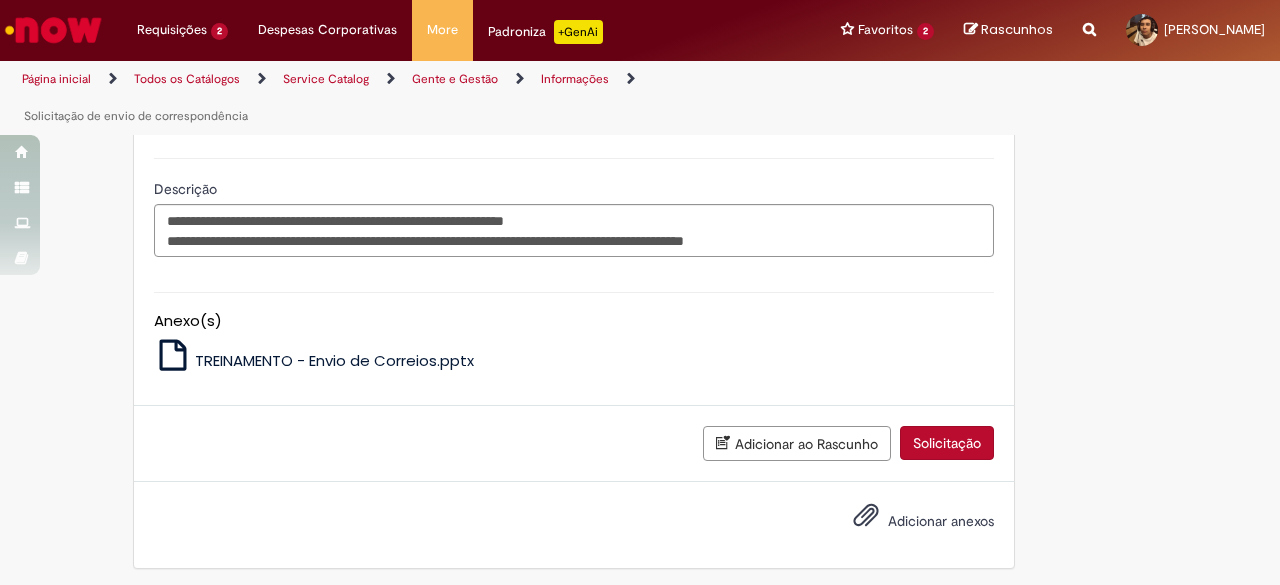 click on "Solicitação" at bounding box center [947, 443] 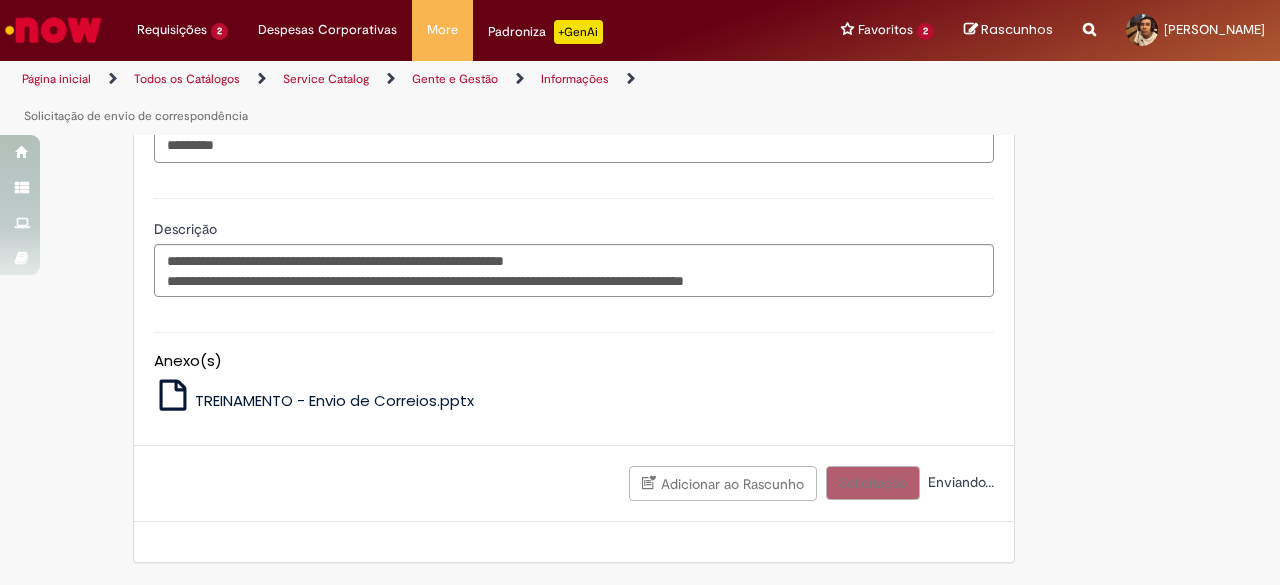 scroll, scrollTop: 1006, scrollLeft: 0, axis: vertical 